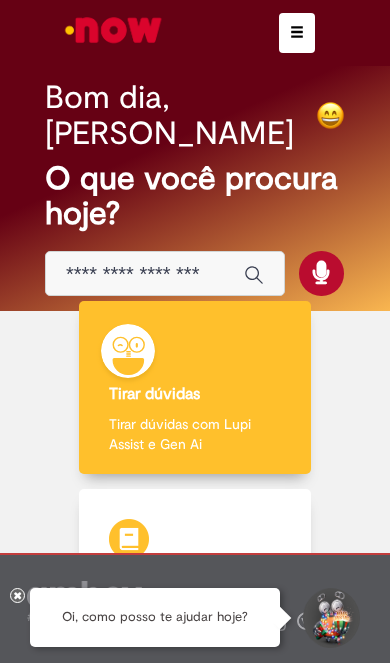 scroll, scrollTop: 0, scrollLeft: 0, axis: both 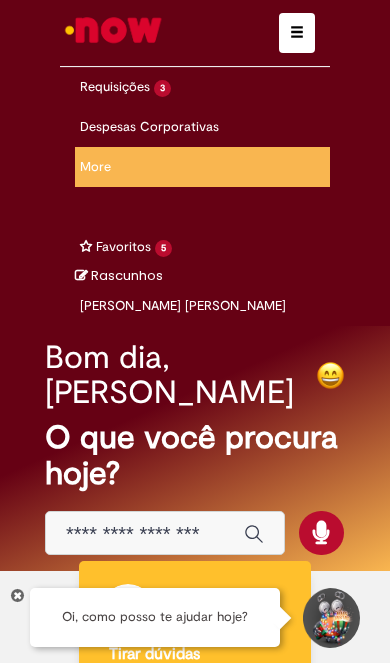 click on "Exibir Todas as Solicitações" at bounding box center [0, 0] 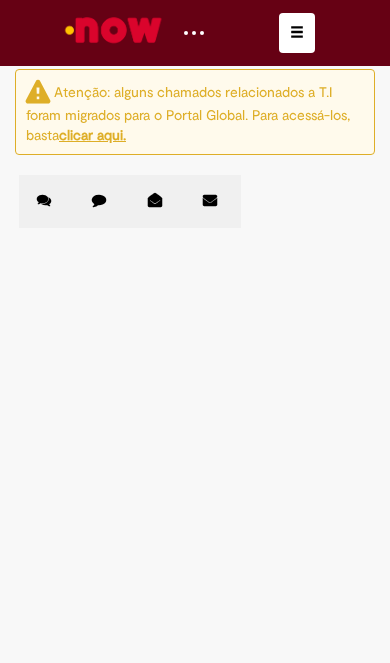 click at bounding box center [99, 200] 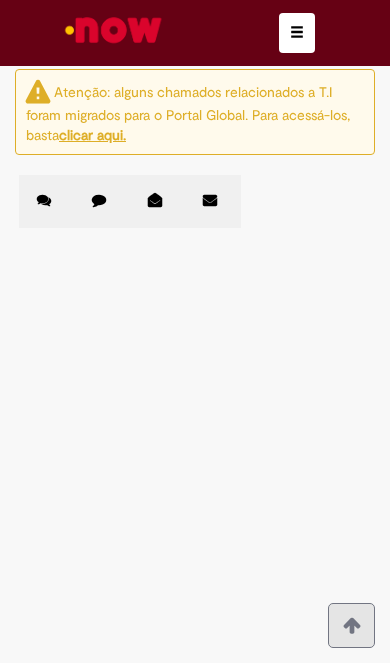 scroll, scrollTop: 1319, scrollLeft: 0, axis: vertical 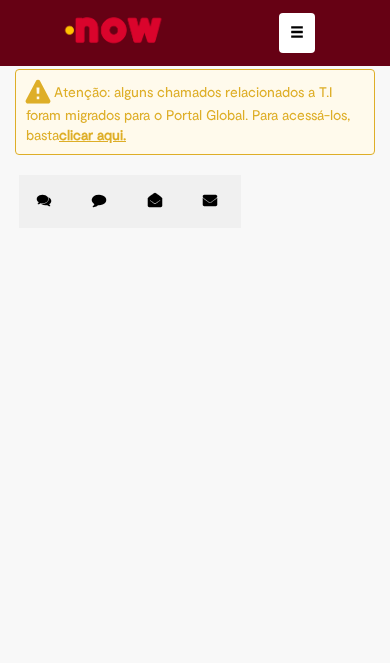 click on "Reprocessar Pagamento Devolvido" at bounding box center [0, 0] 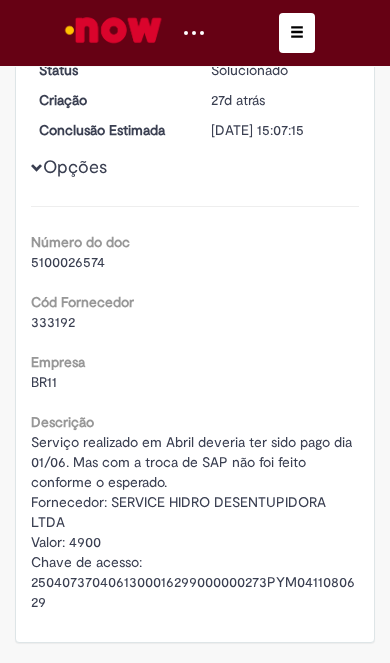 scroll, scrollTop: 0, scrollLeft: 0, axis: both 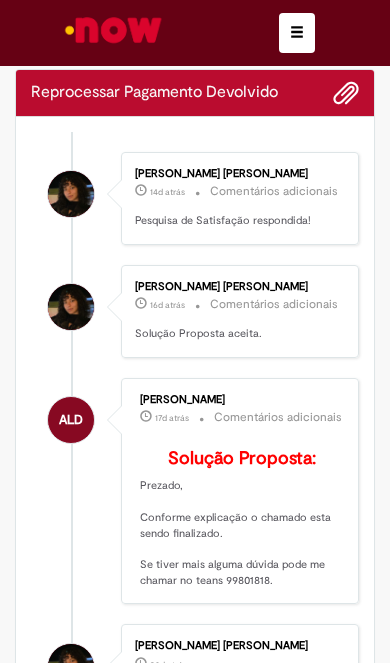 click on "Reprocessar Pagamento Devolvido" at bounding box center (154, 93) 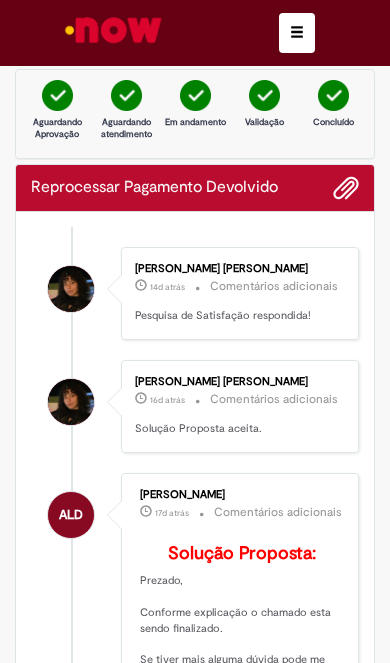 click at bounding box center (113, 30) 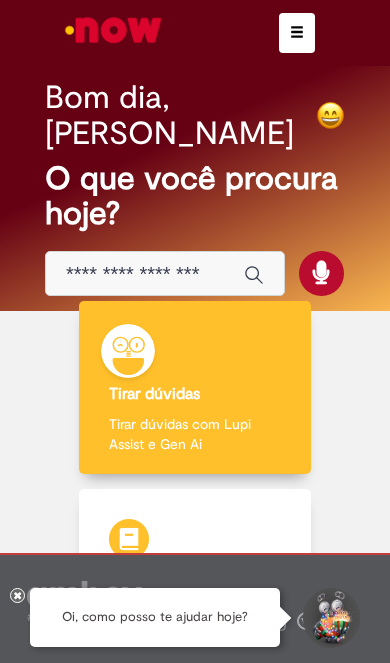 scroll, scrollTop: 0, scrollLeft: 0, axis: both 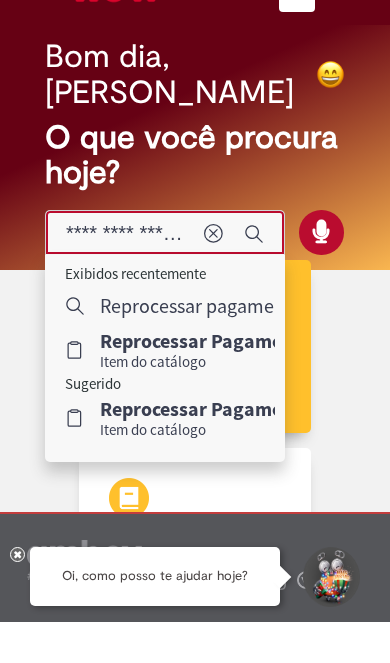 type on "**********" 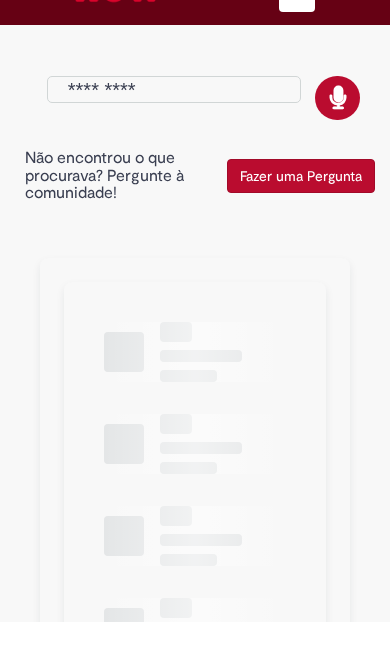 type on "**********" 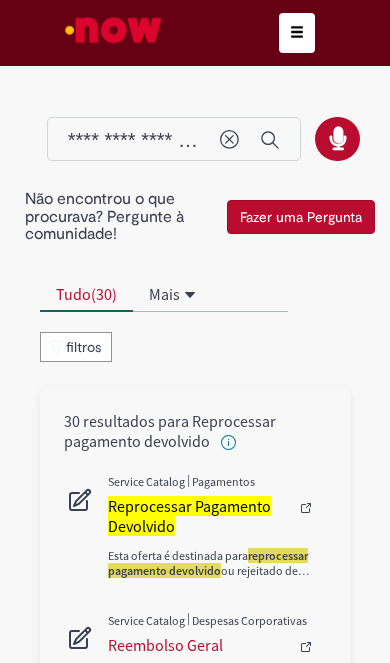 click on "Reprocessar Pagamento Devolvido" at bounding box center (189, 516) 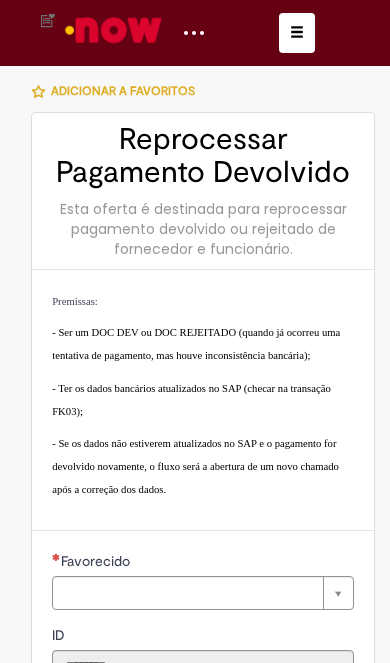 type on "**********" 